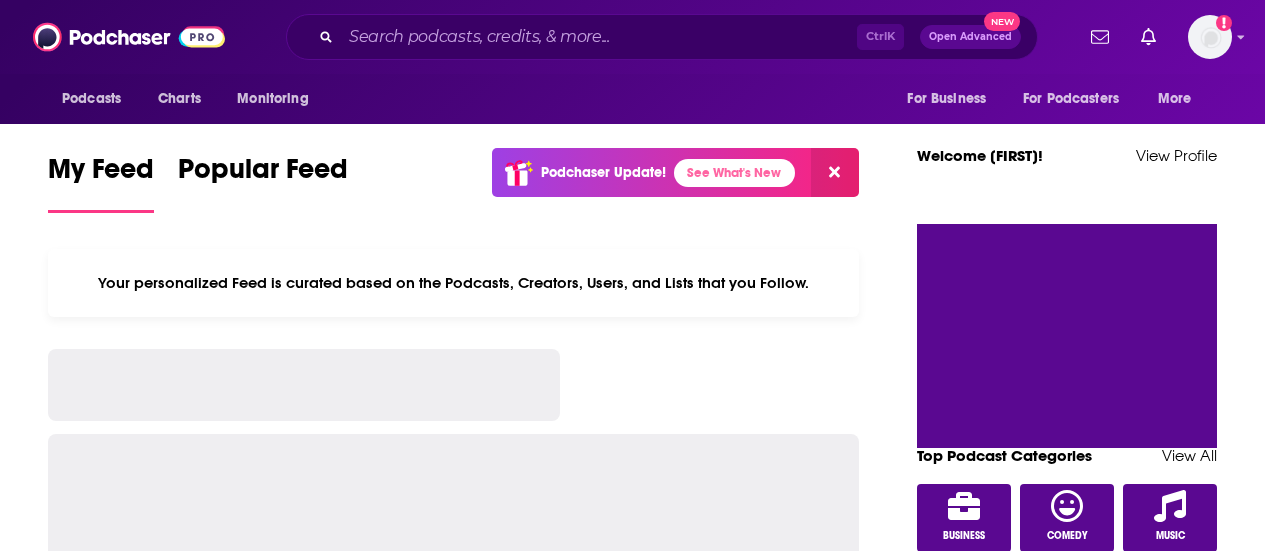 scroll, scrollTop: 0, scrollLeft: 0, axis: both 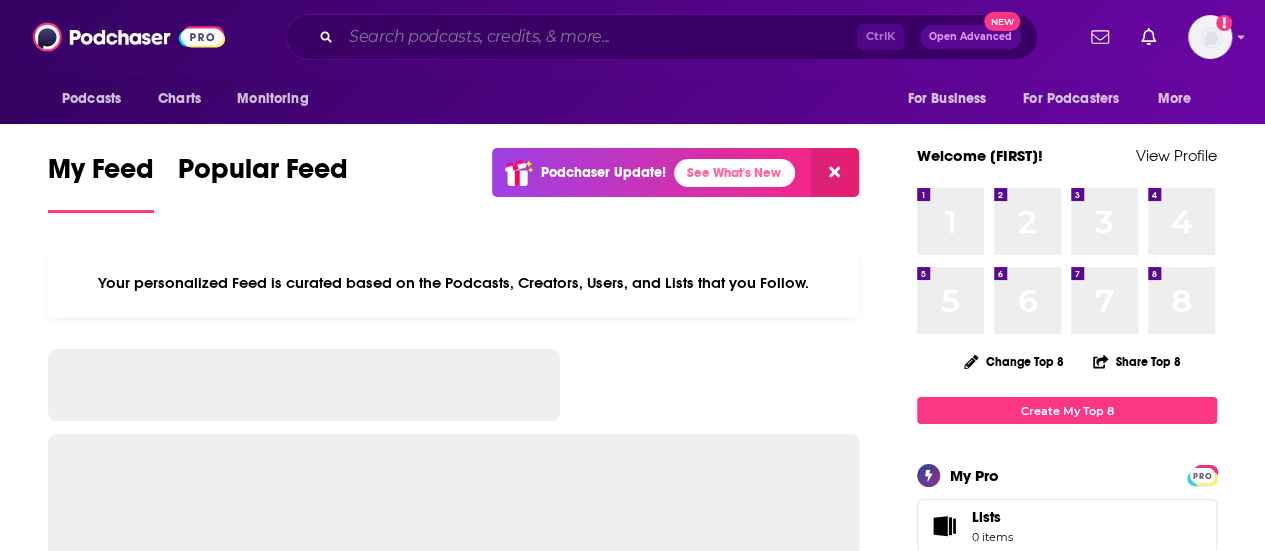 click at bounding box center [599, 37] 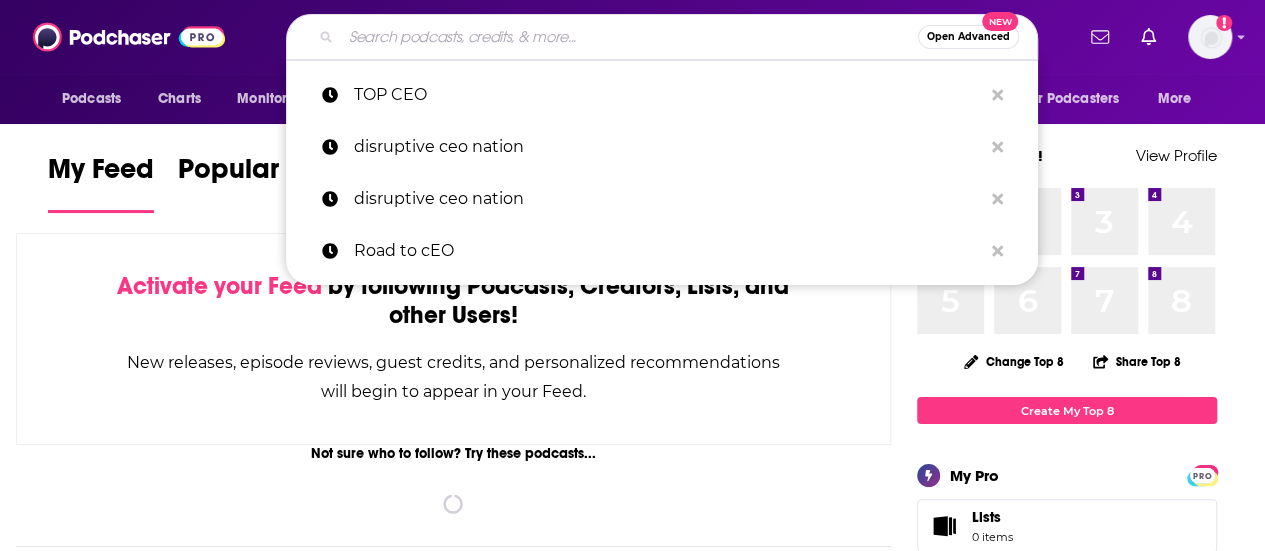 paste on "CEO Coaching International Podcast" 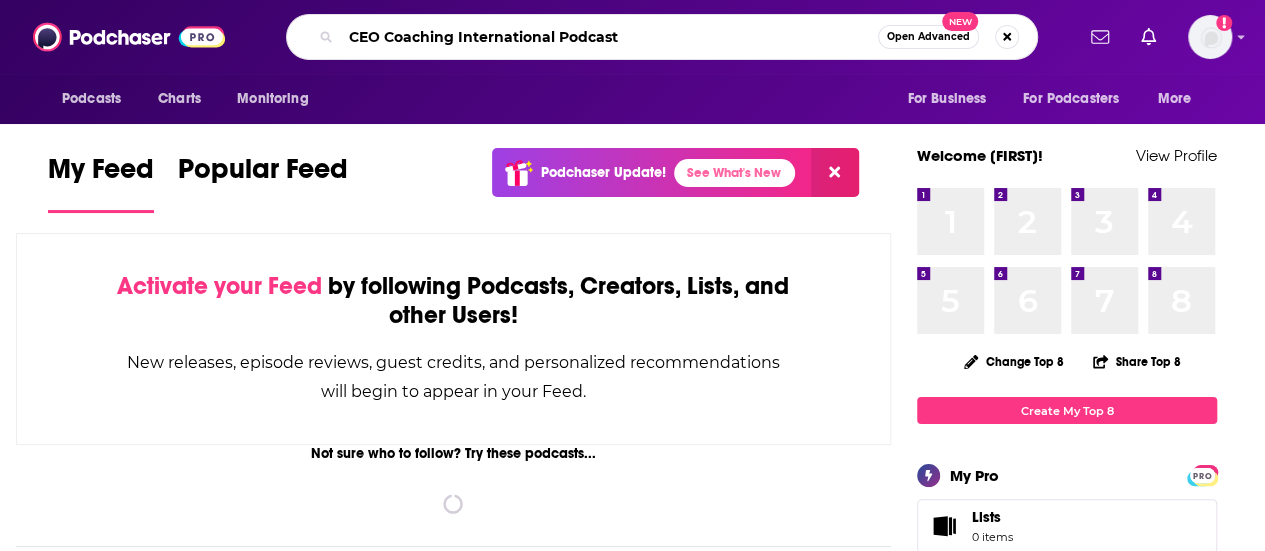 type on "CEO Coaching International Podcast" 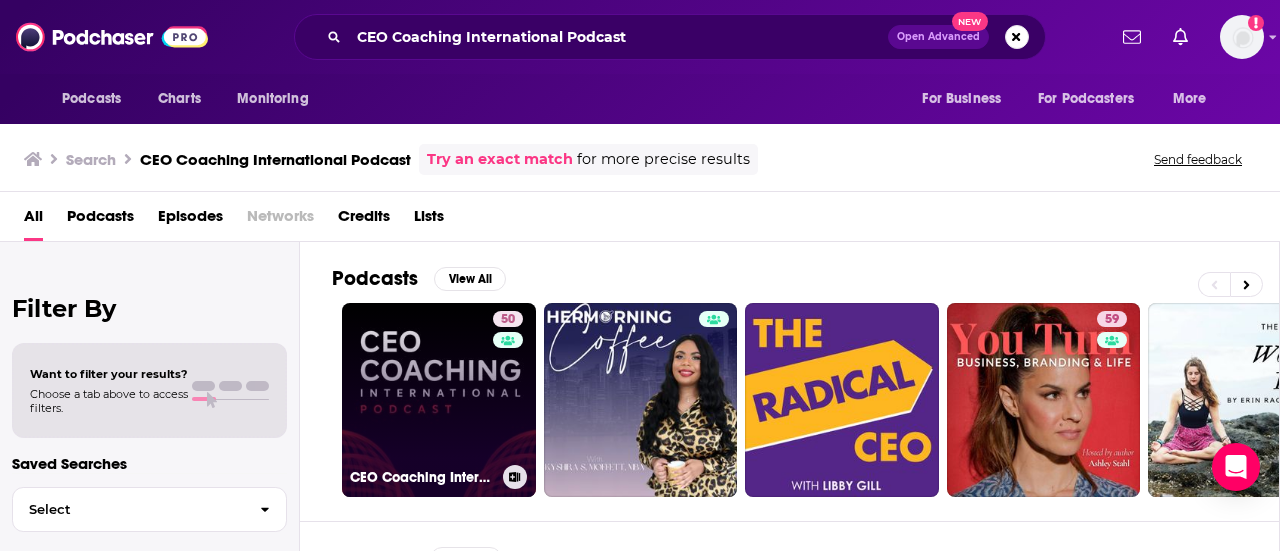 click on "50 CEO Coaching International Podcast" at bounding box center (439, 400) 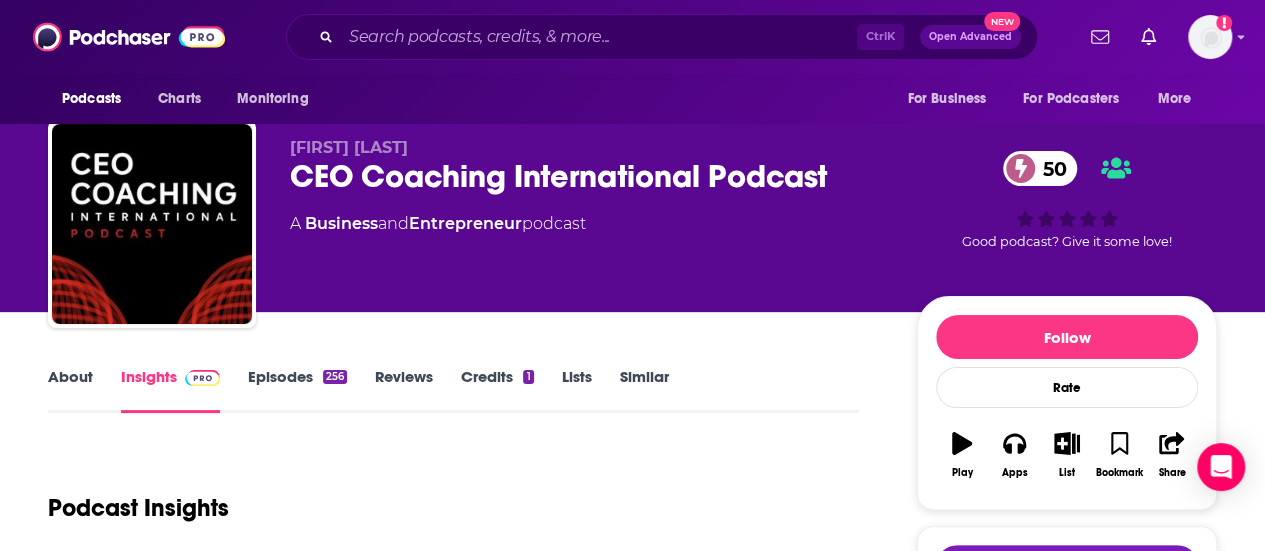 scroll, scrollTop: 500, scrollLeft: 0, axis: vertical 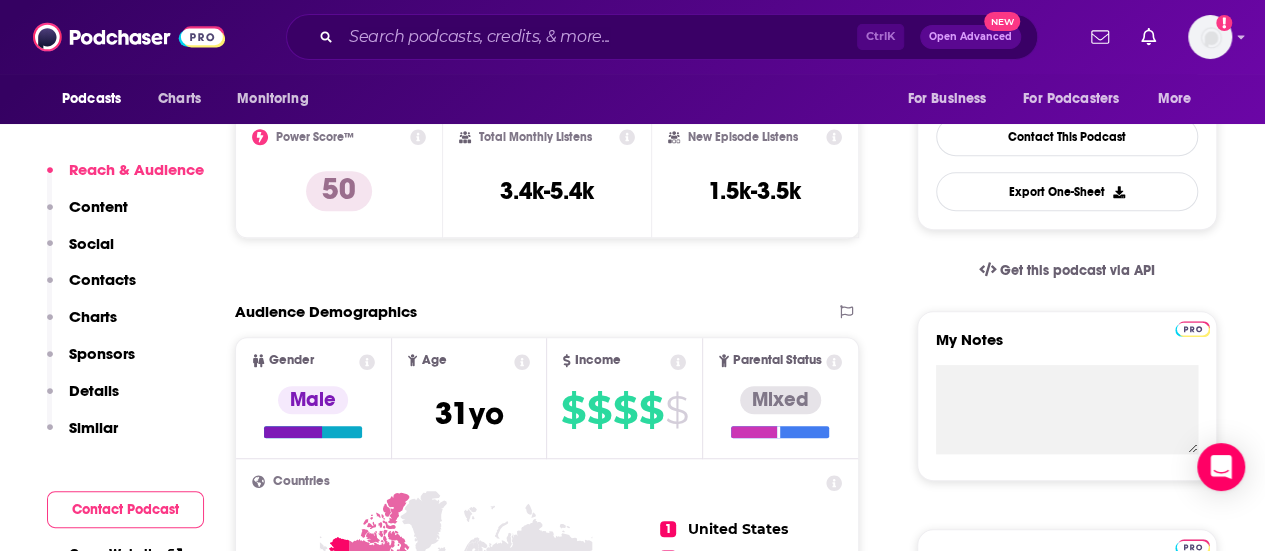 click on "Contacts" at bounding box center [102, 279] 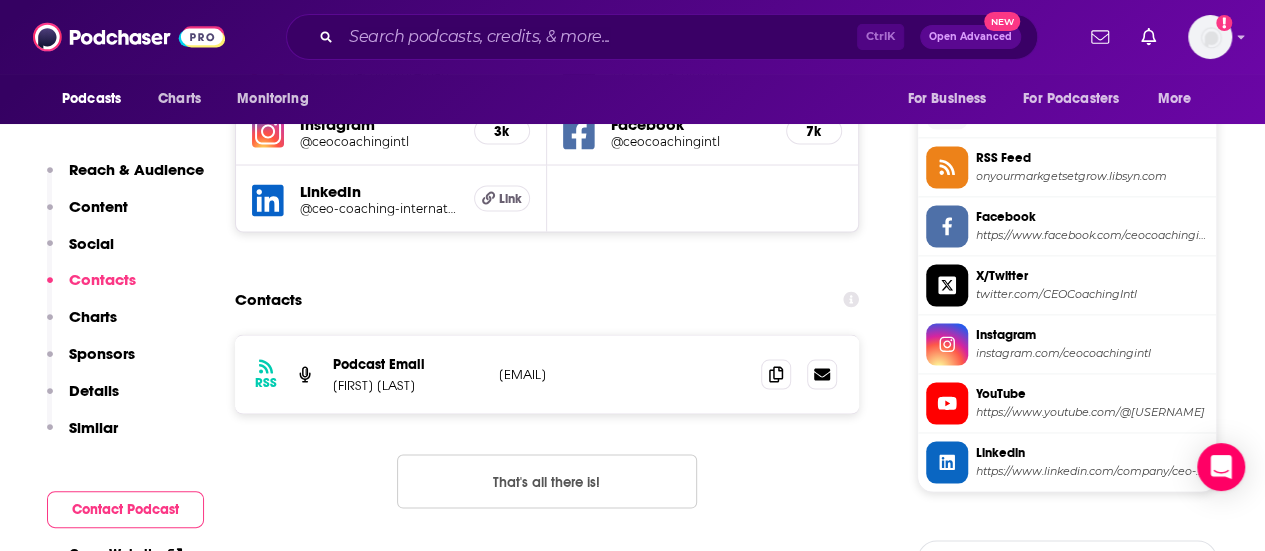 scroll, scrollTop: 1805, scrollLeft: 0, axis: vertical 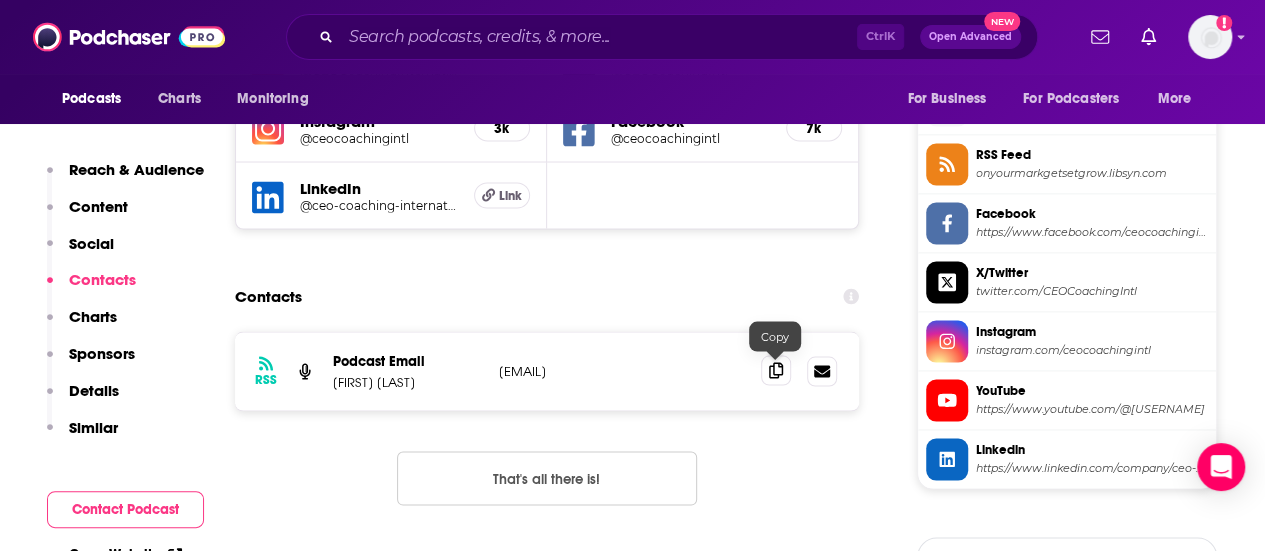 click 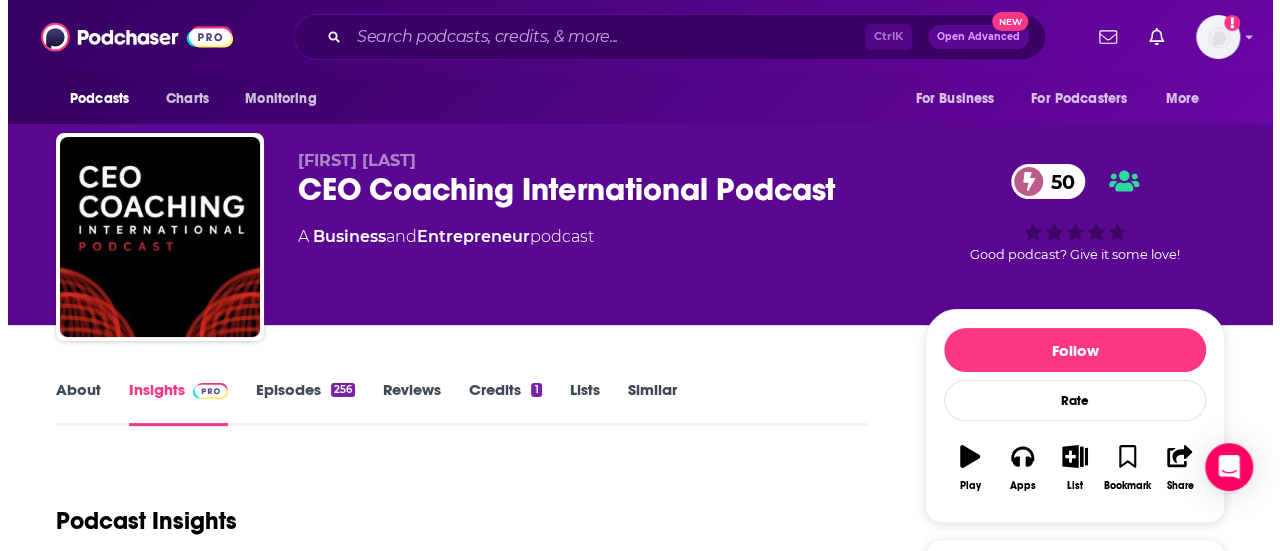 scroll, scrollTop: 0, scrollLeft: 0, axis: both 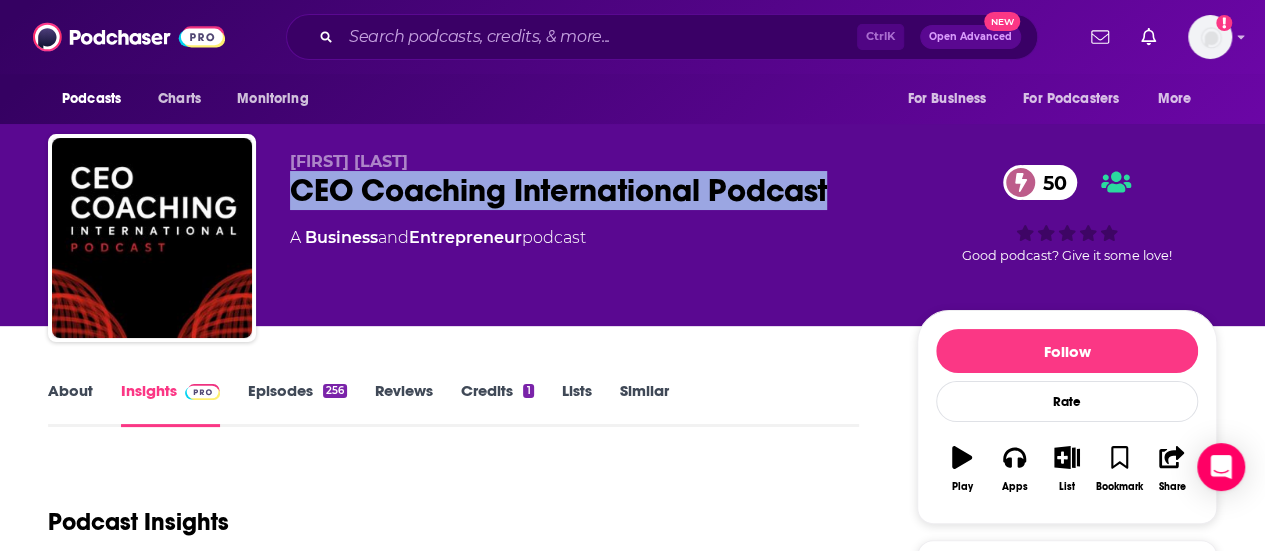 drag, startPoint x: 856, startPoint y: 189, endPoint x: 294, endPoint y: 187, distance: 562.00354 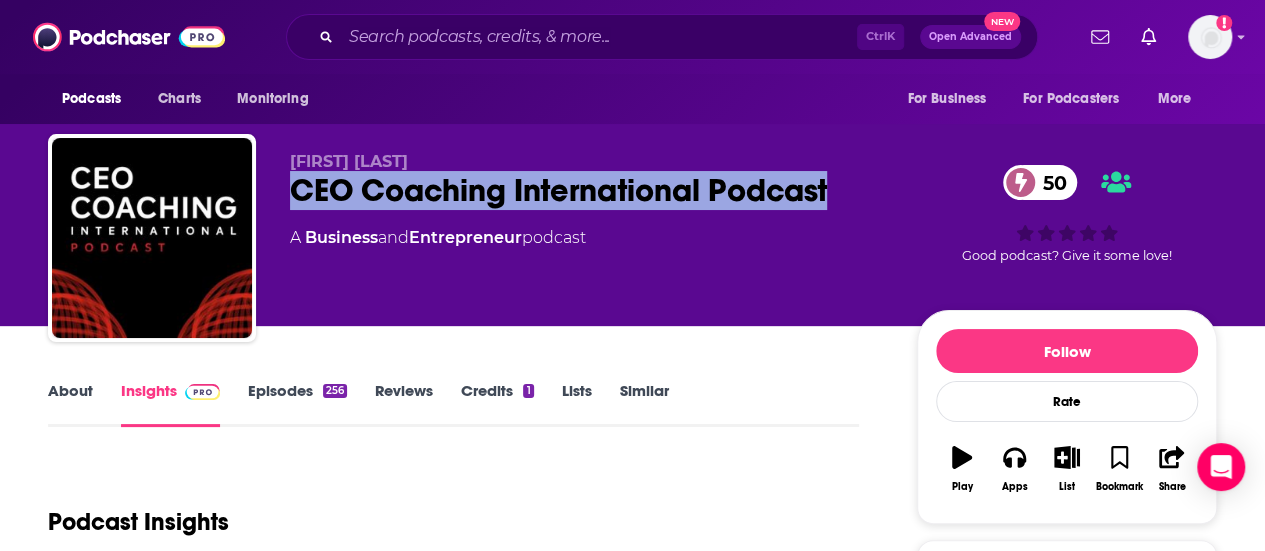 click on "CEO Coaching International Podcast 50" at bounding box center (587, 190) 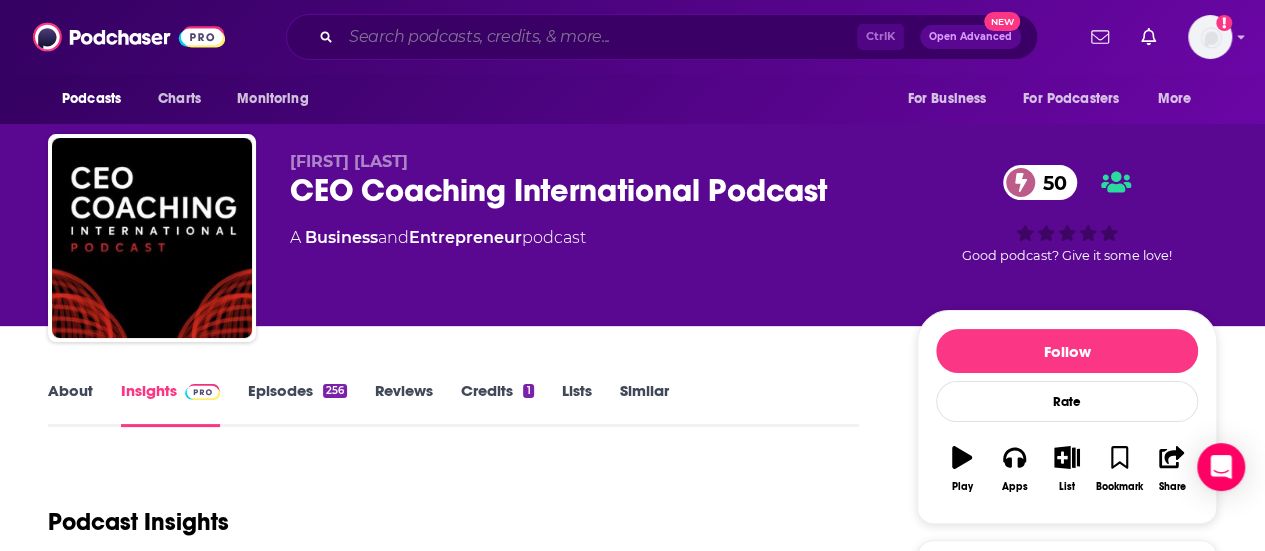 click at bounding box center [599, 37] 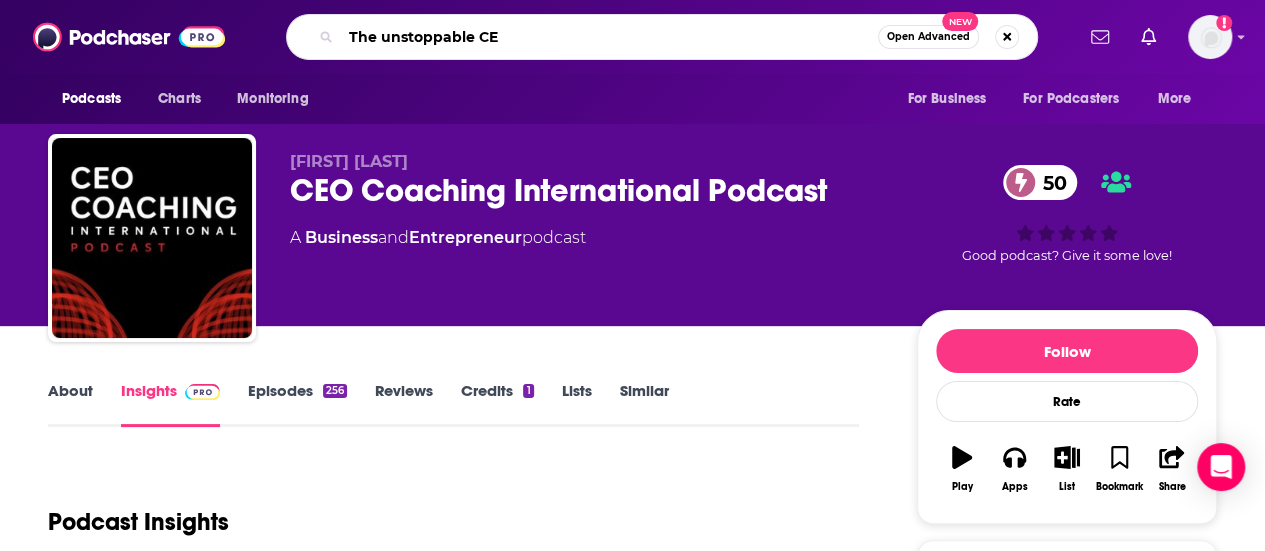 type on "The unstoppable CEO" 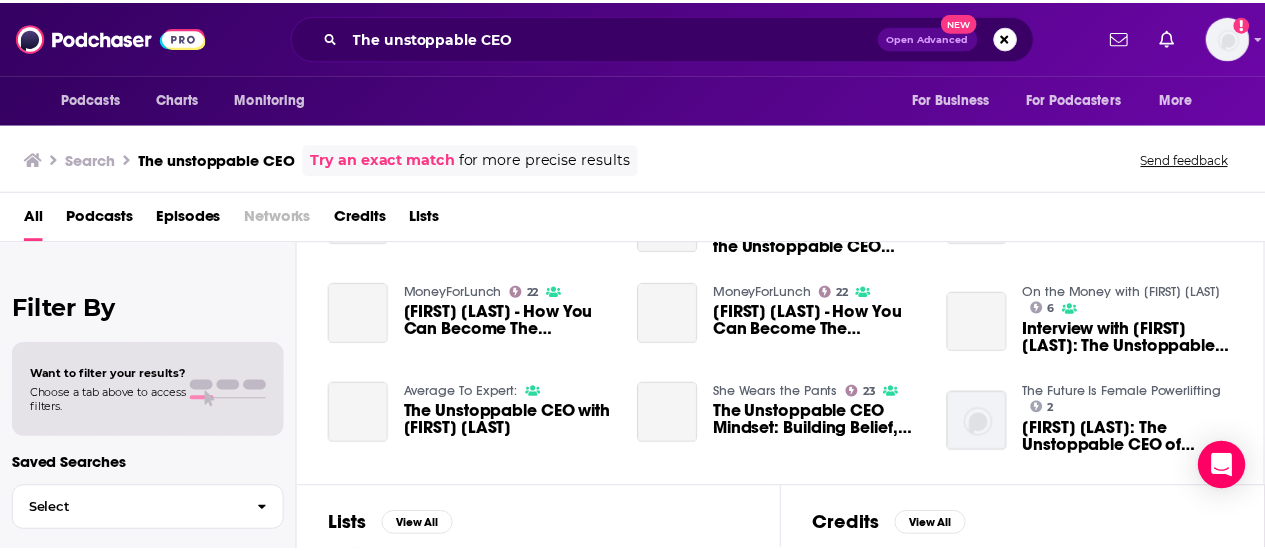 scroll, scrollTop: 200, scrollLeft: 0, axis: vertical 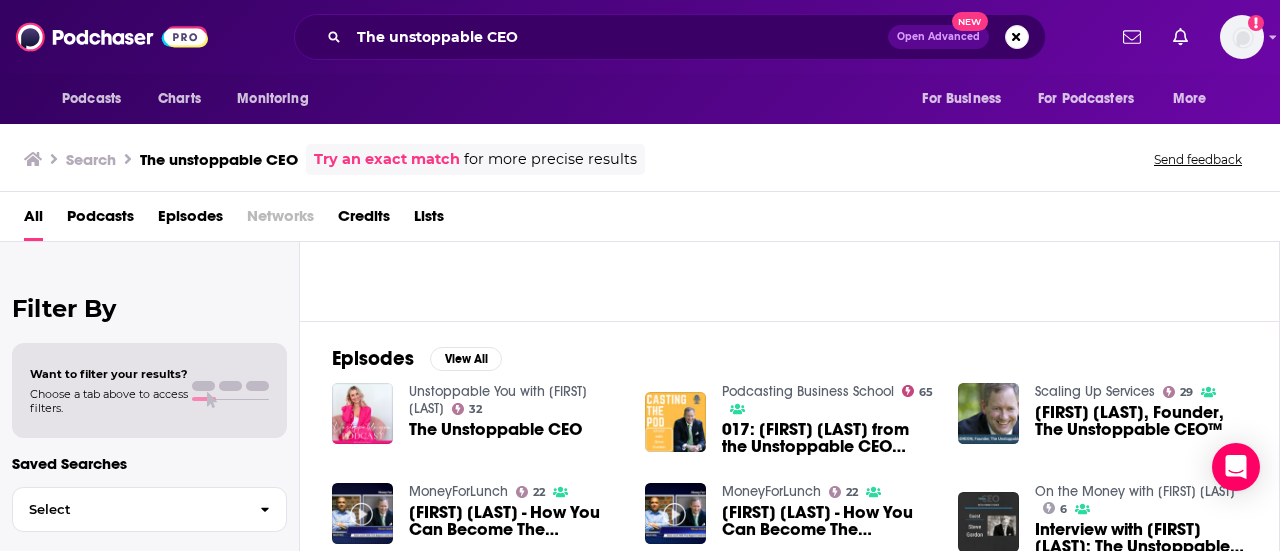 click on "The Unstoppable CEO" at bounding box center (495, 429) 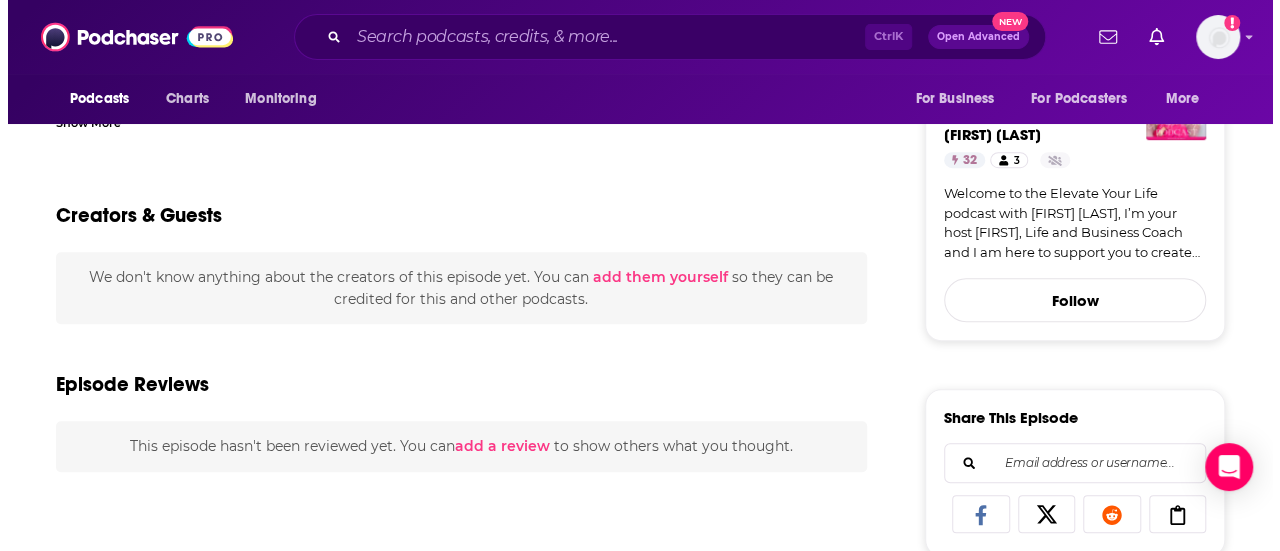 scroll, scrollTop: 0, scrollLeft: 0, axis: both 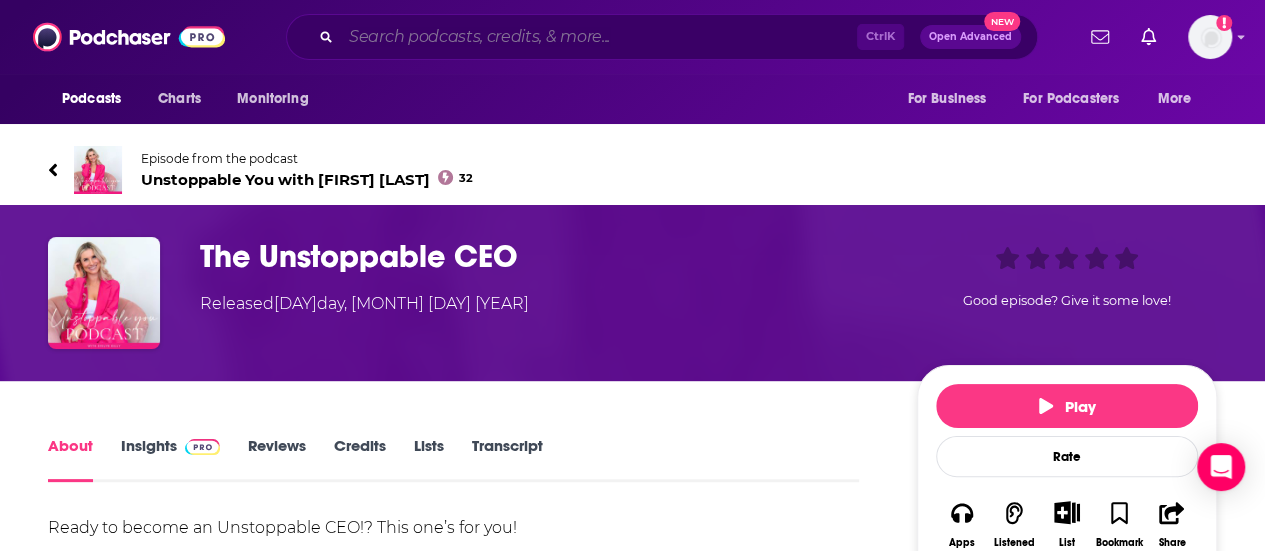click at bounding box center (599, 37) 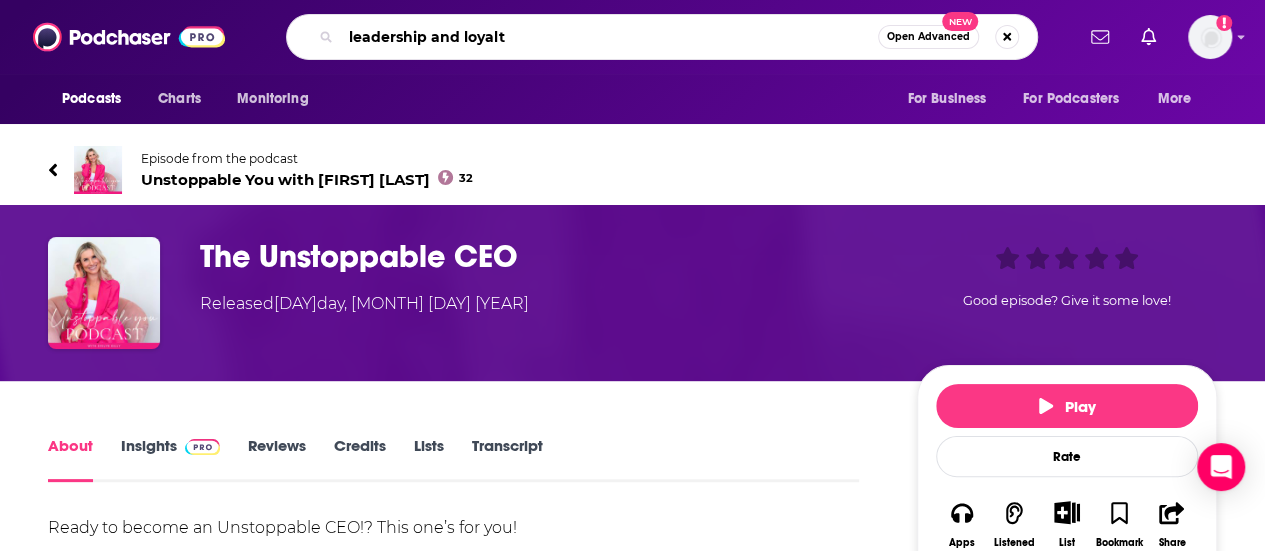 type on "leadership and loyalty" 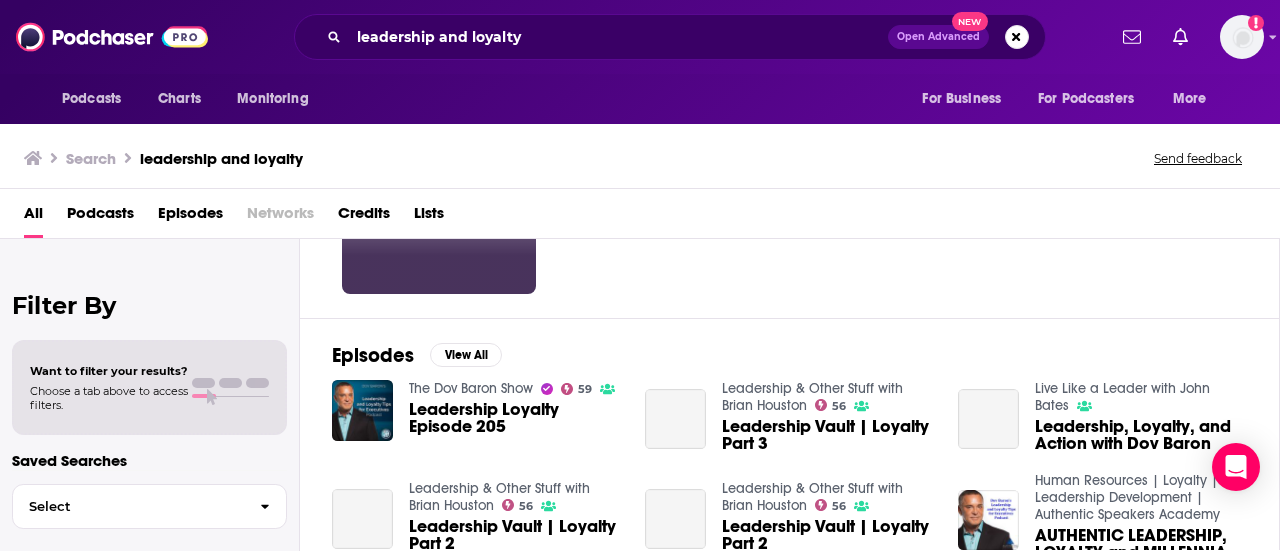 scroll, scrollTop: 100, scrollLeft: 0, axis: vertical 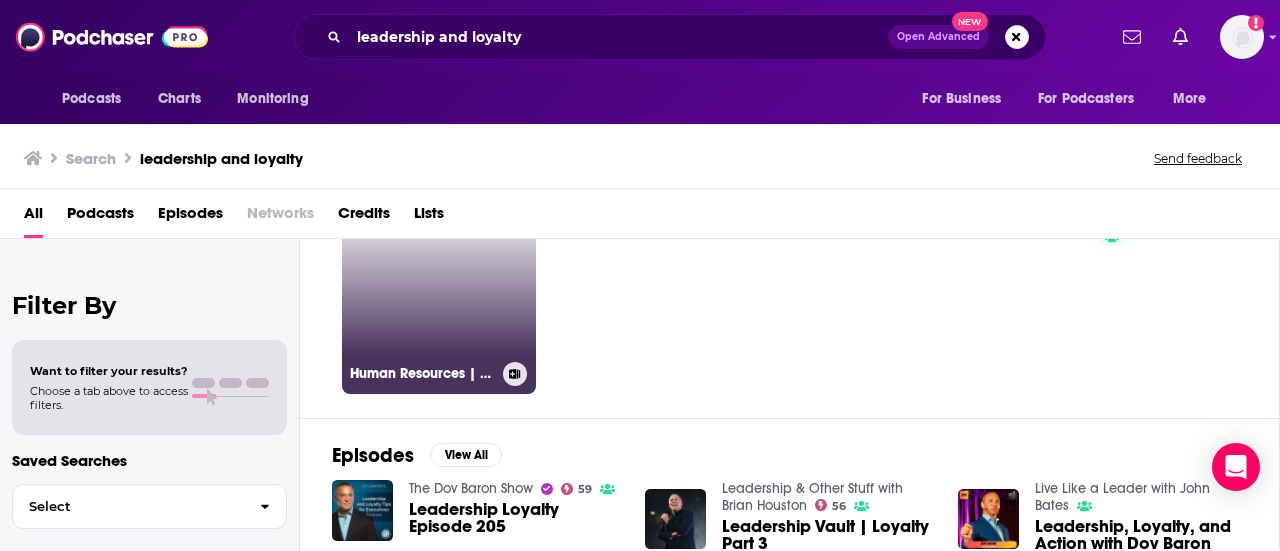 click on "Human Resources | Loyalty | Leadership Development  | Authentic Speakers Academy" at bounding box center (439, 297) 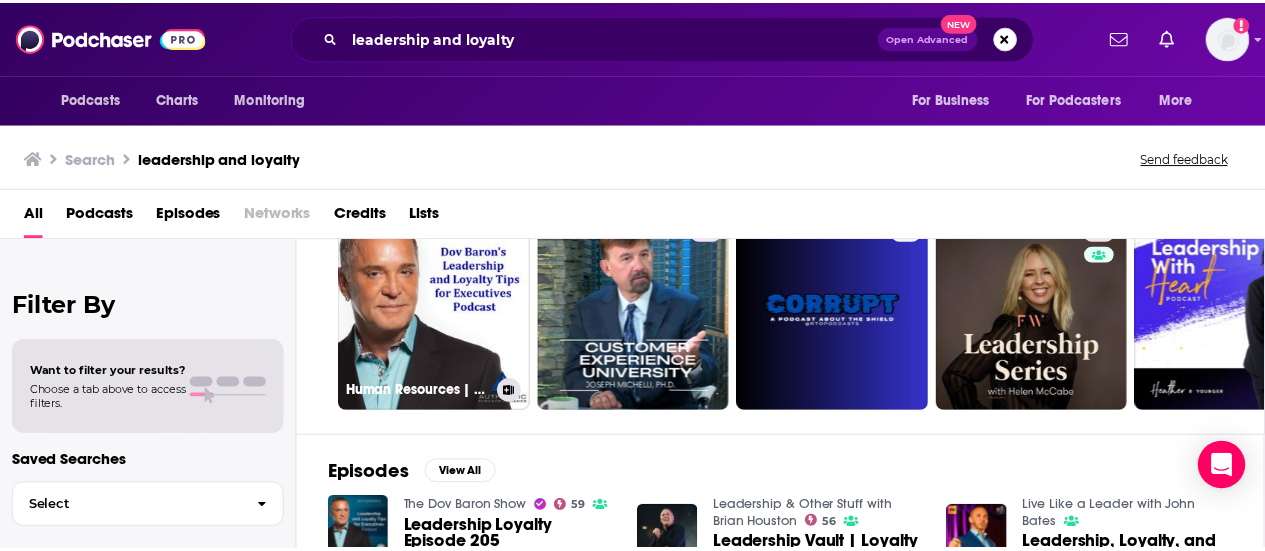 scroll, scrollTop: 200, scrollLeft: 0, axis: vertical 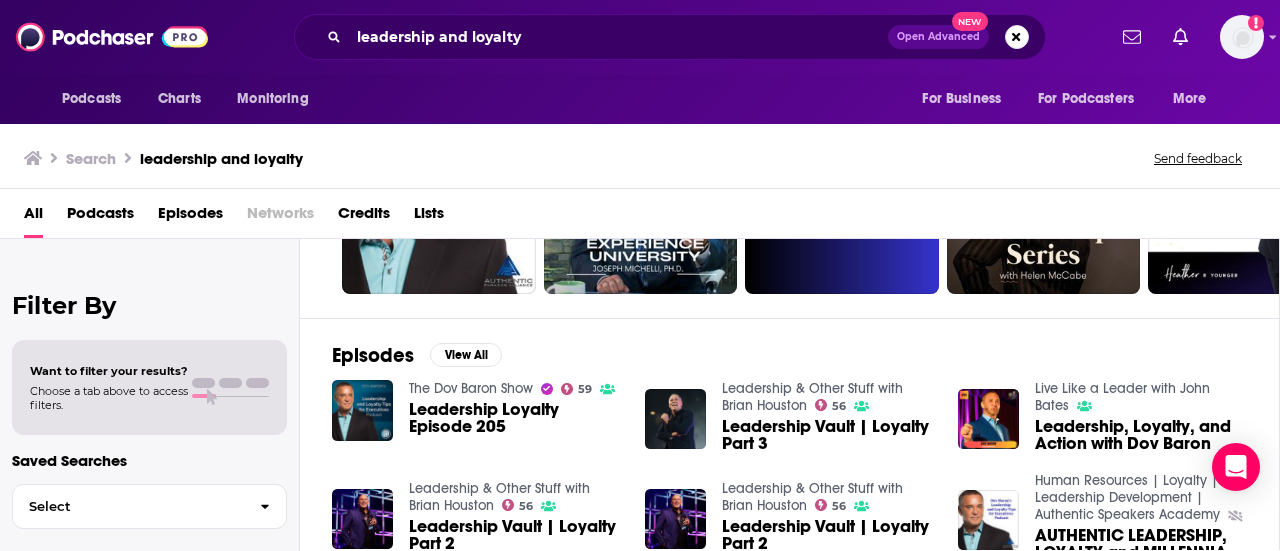 click on "Leadership Loyalty Episode 205" at bounding box center [515, 418] 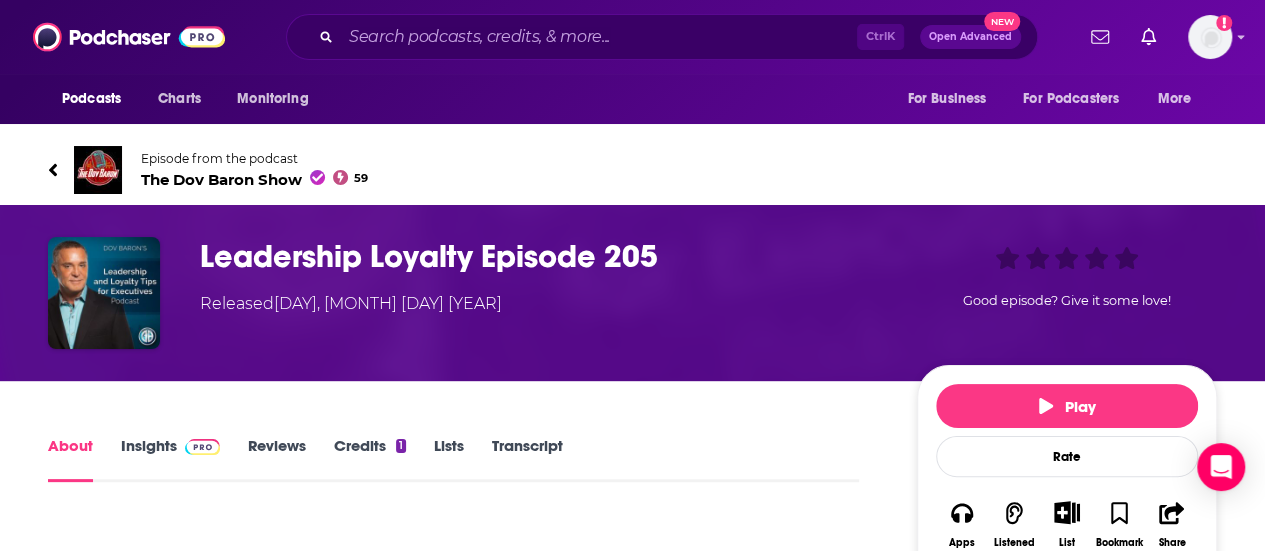 click on "The Dov Baron Show 59" at bounding box center [254, 179] 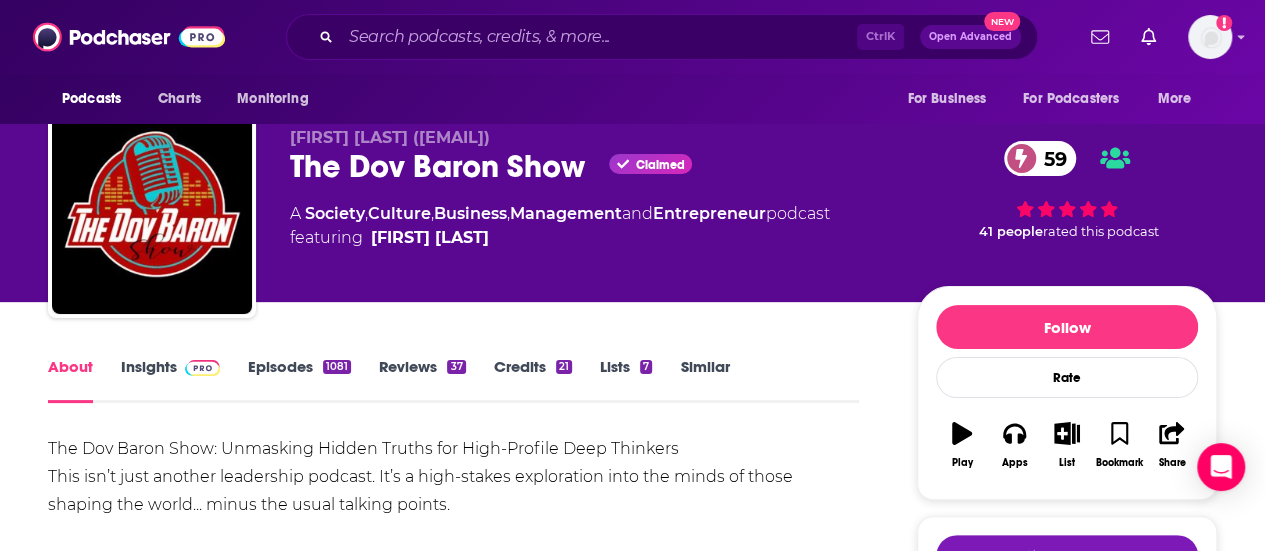 scroll, scrollTop: 0, scrollLeft: 0, axis: both 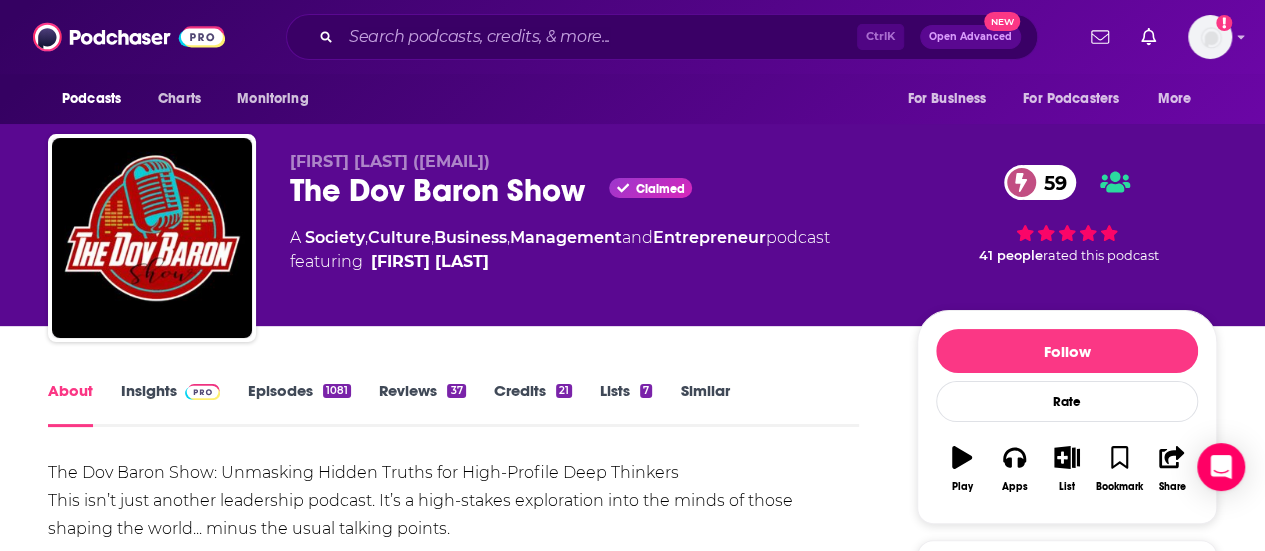 click on "The Dov Baron Show Claimed 59" at bounding box center (587, 190) 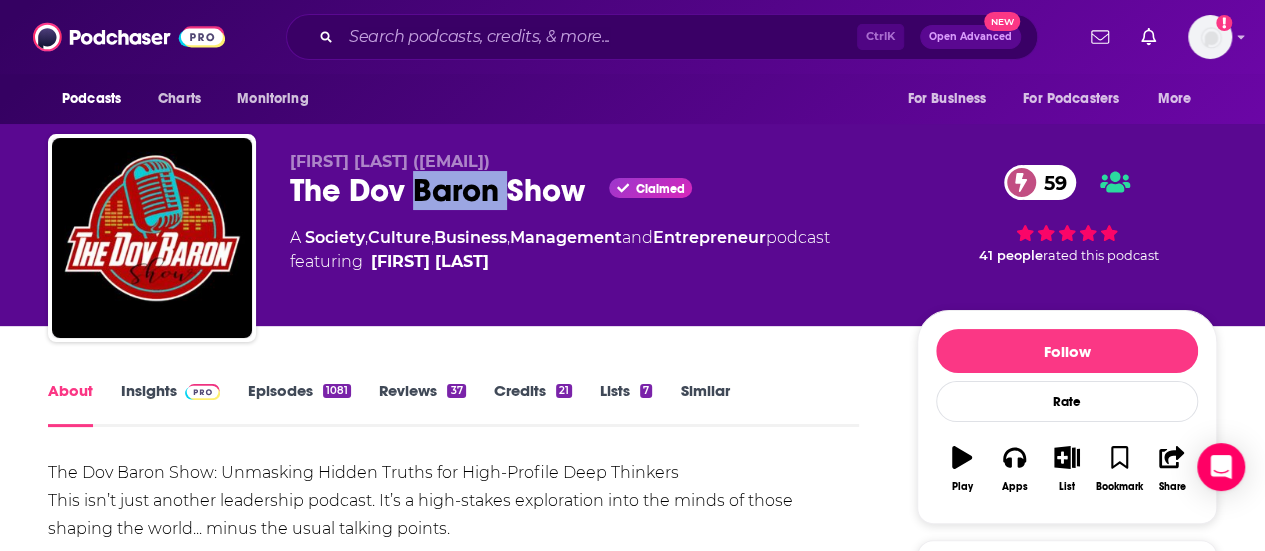 click on "The Dov Baron Show Claimed 59" at bounding box center (587, 190) 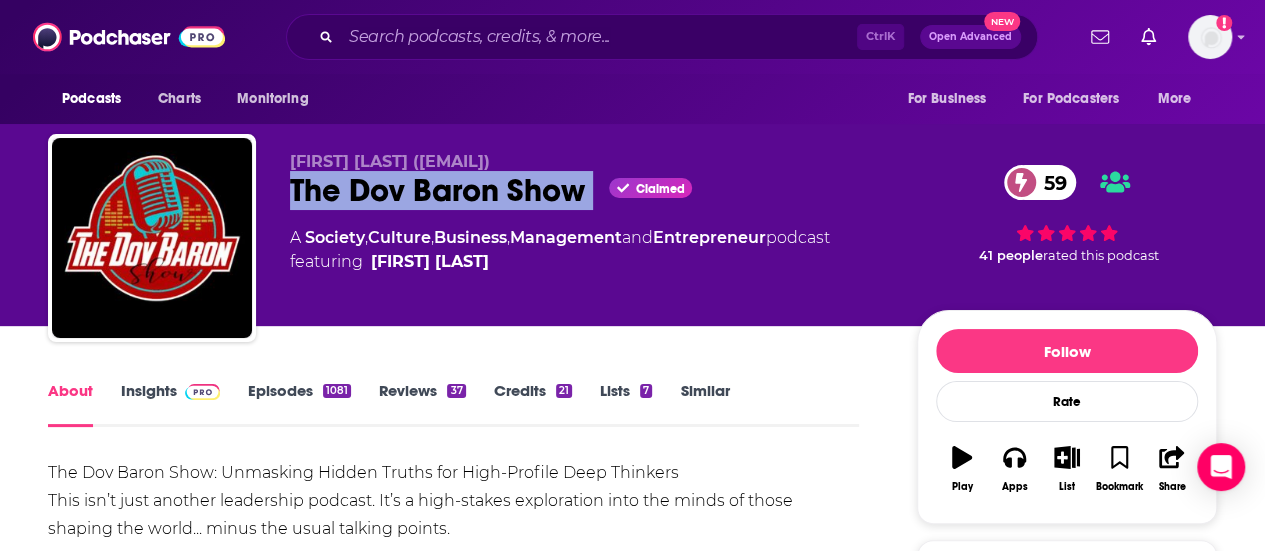 click on "The Dov Baron Show Claimed 59" at bounding box center [587, 190] 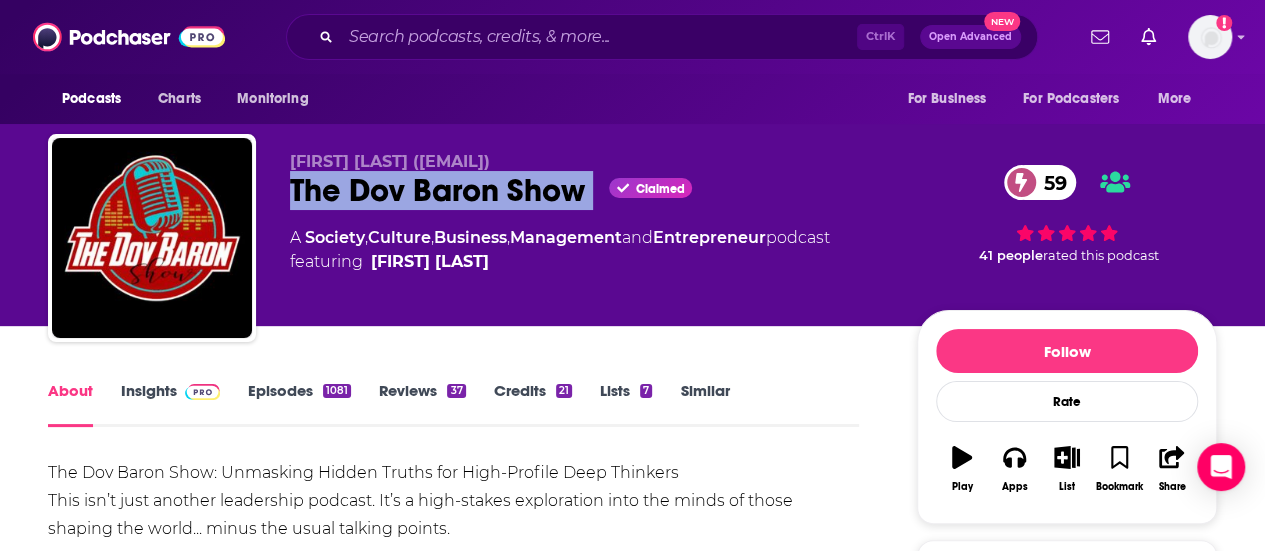 copy on "The Dov Baron Show" 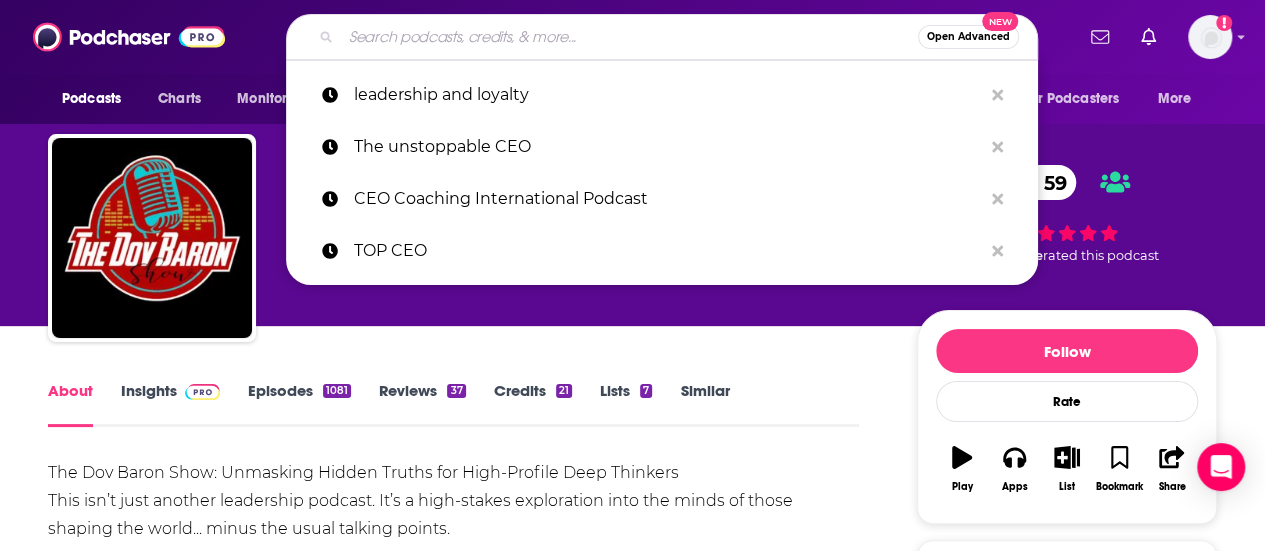click at bounding box center [629, 37] 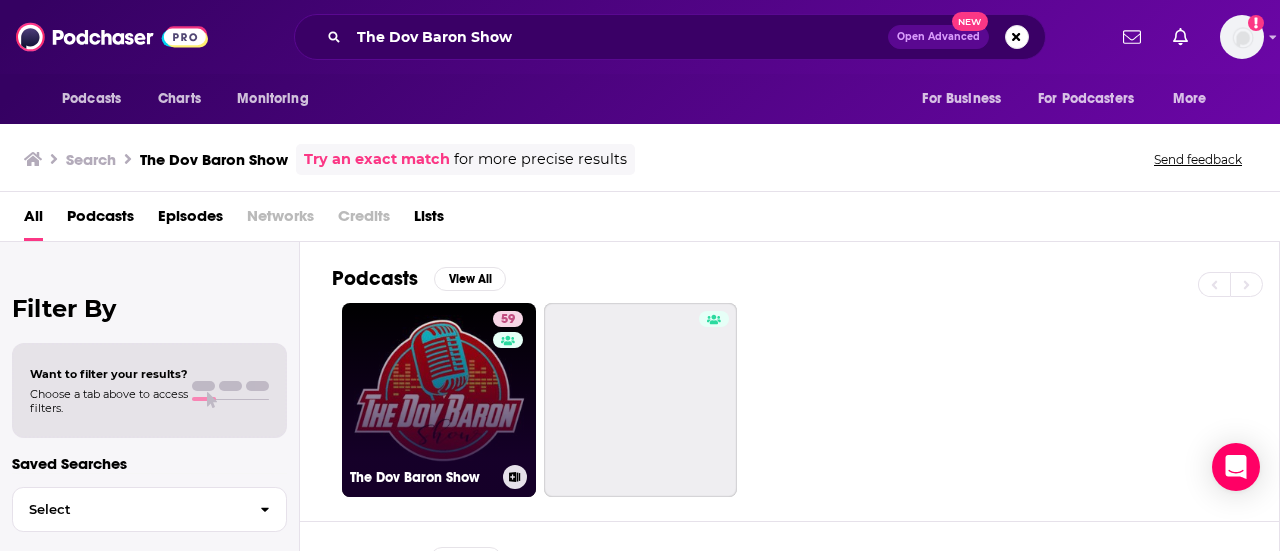 click on "59 The Dov Baron Show" at bounding box center [439, 400] 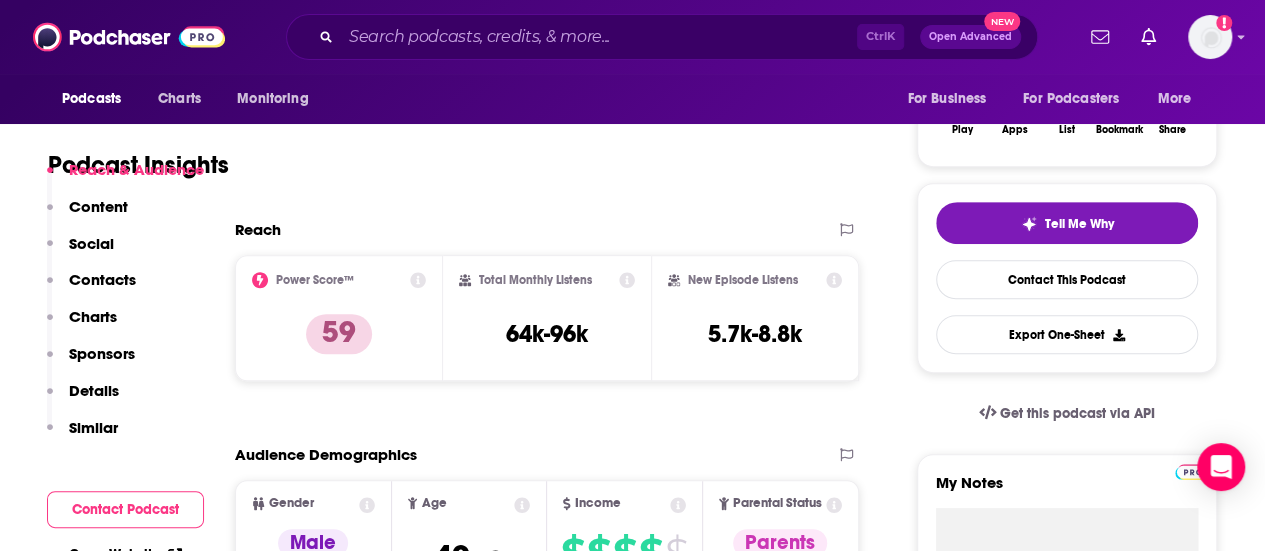 scroll, scrollTop: 400, scrollLeft: 0, axis: vertical 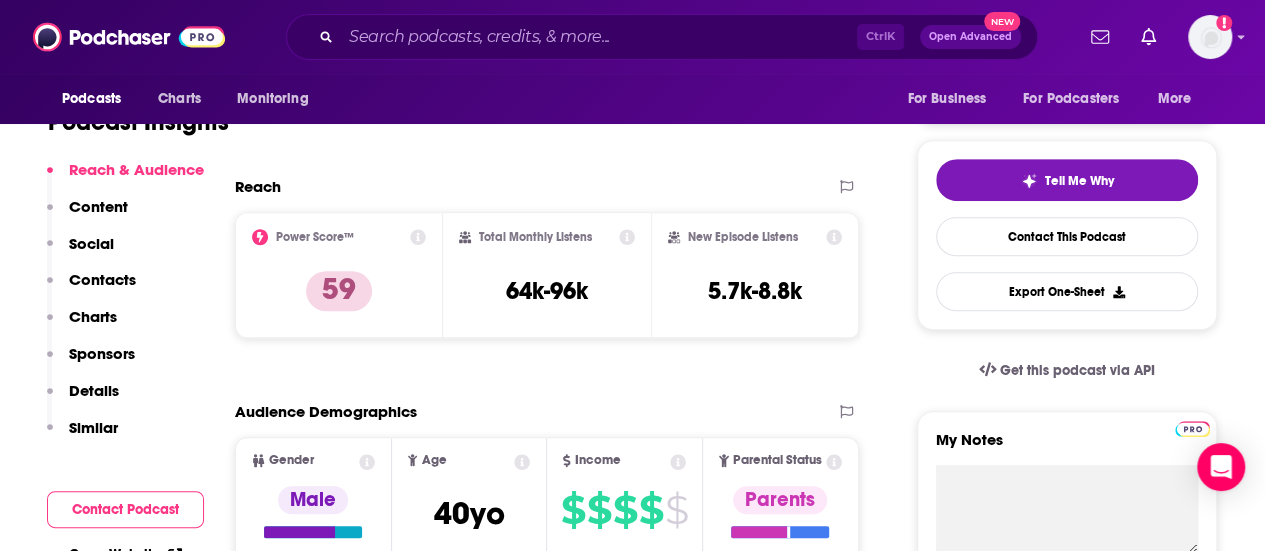 click on "Social" at bounding box center [80, 252] 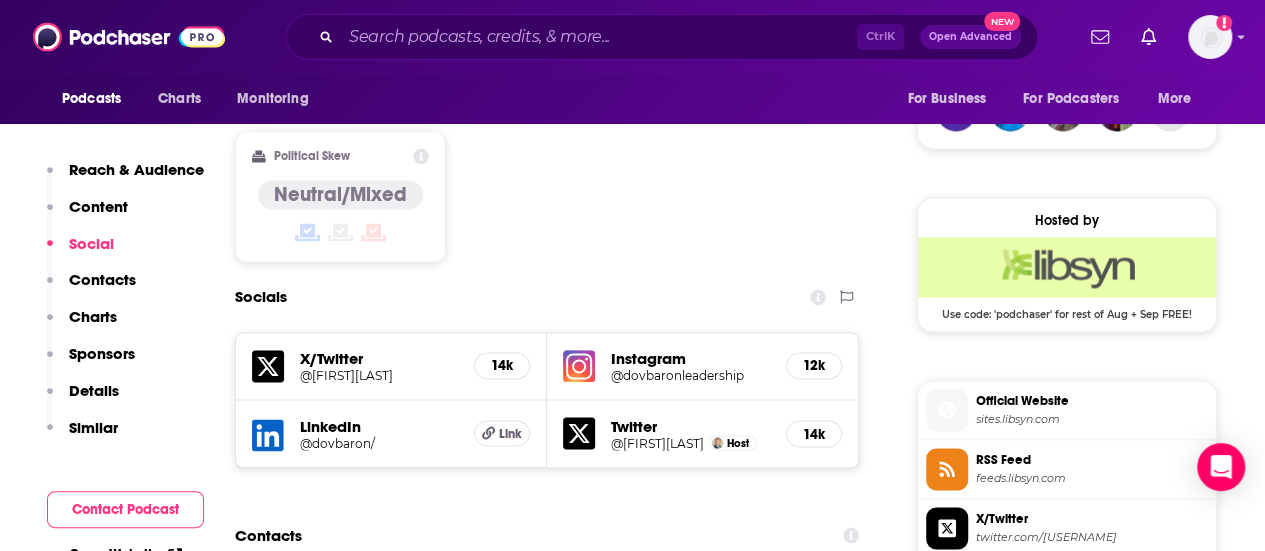 scroll, scrollTop: 1800, scrollLeft: 0, axis: vertical 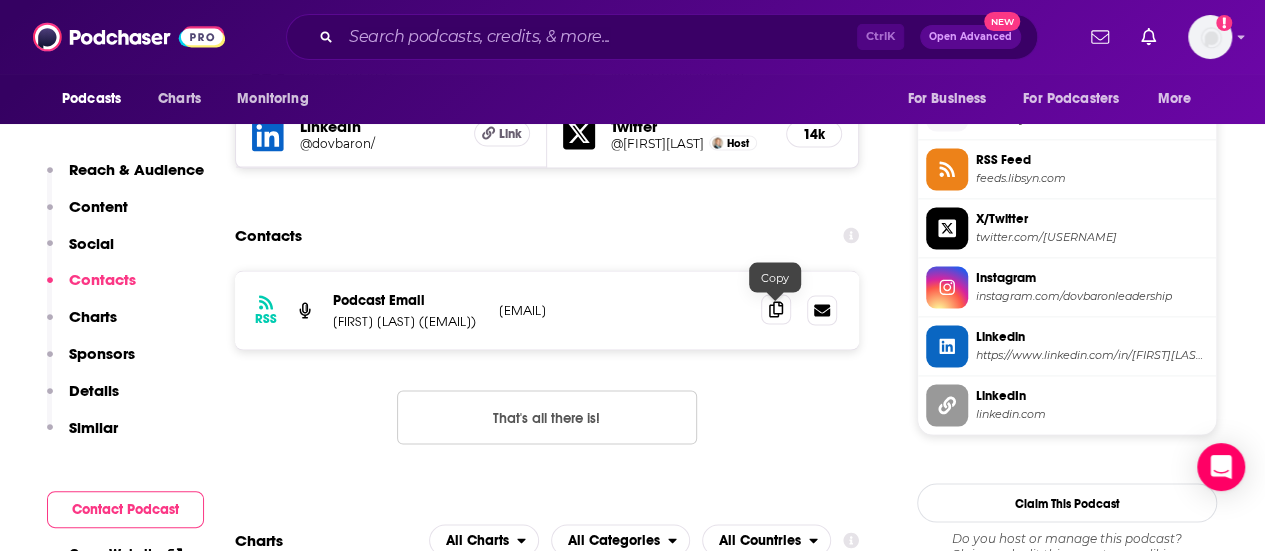 click 